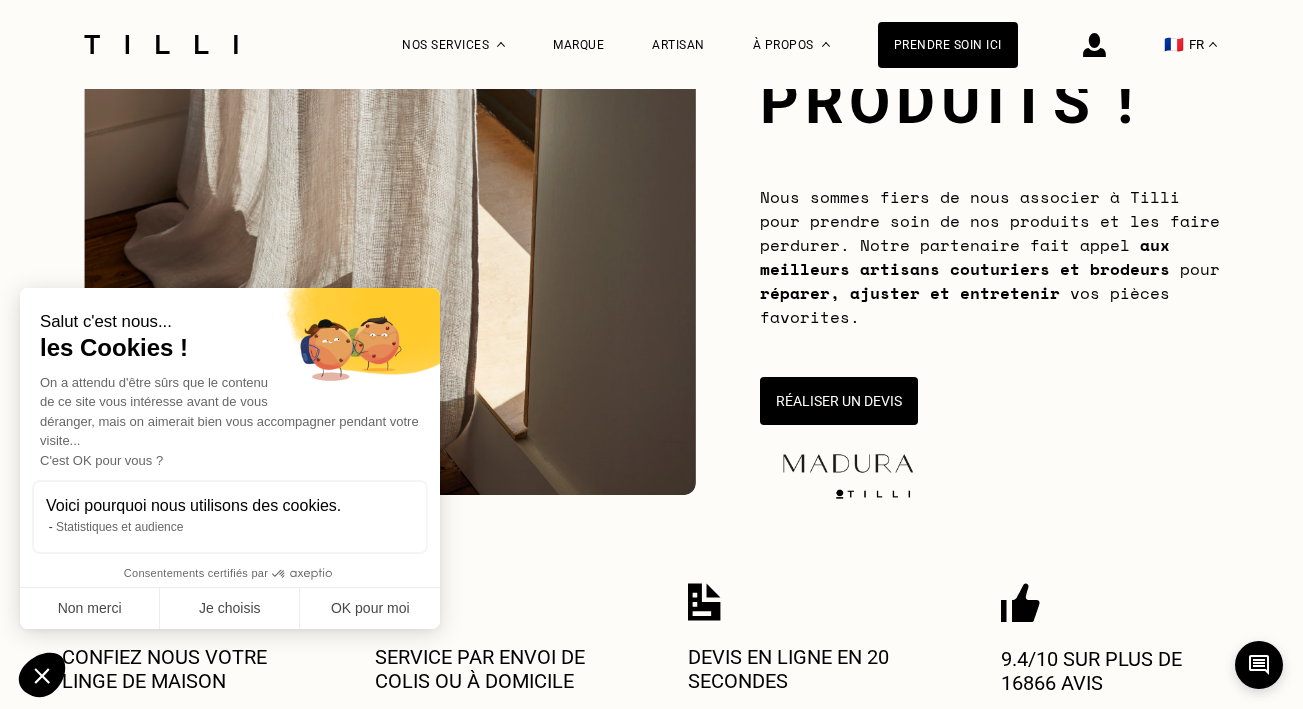 scroll, scrollTop: 294, scrollLeft: 0, axis: vertical 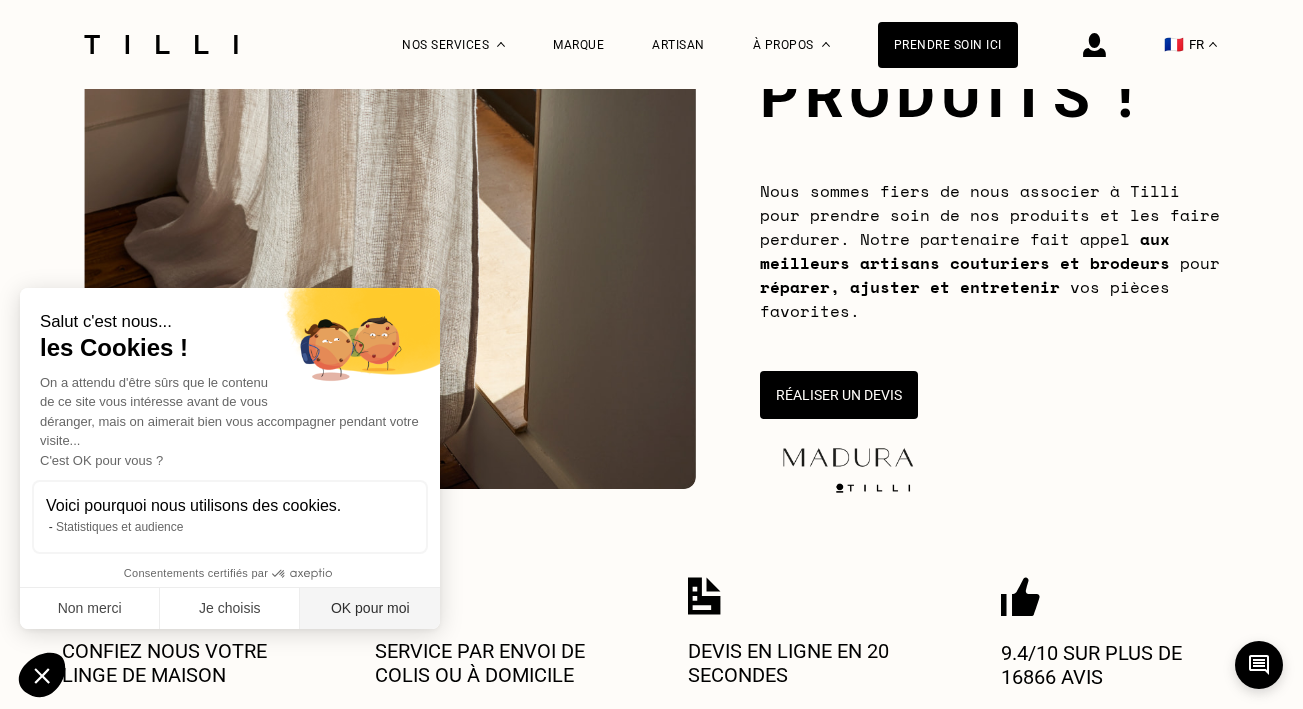 click on "OK pour moi" at bounding box center (370, 609) 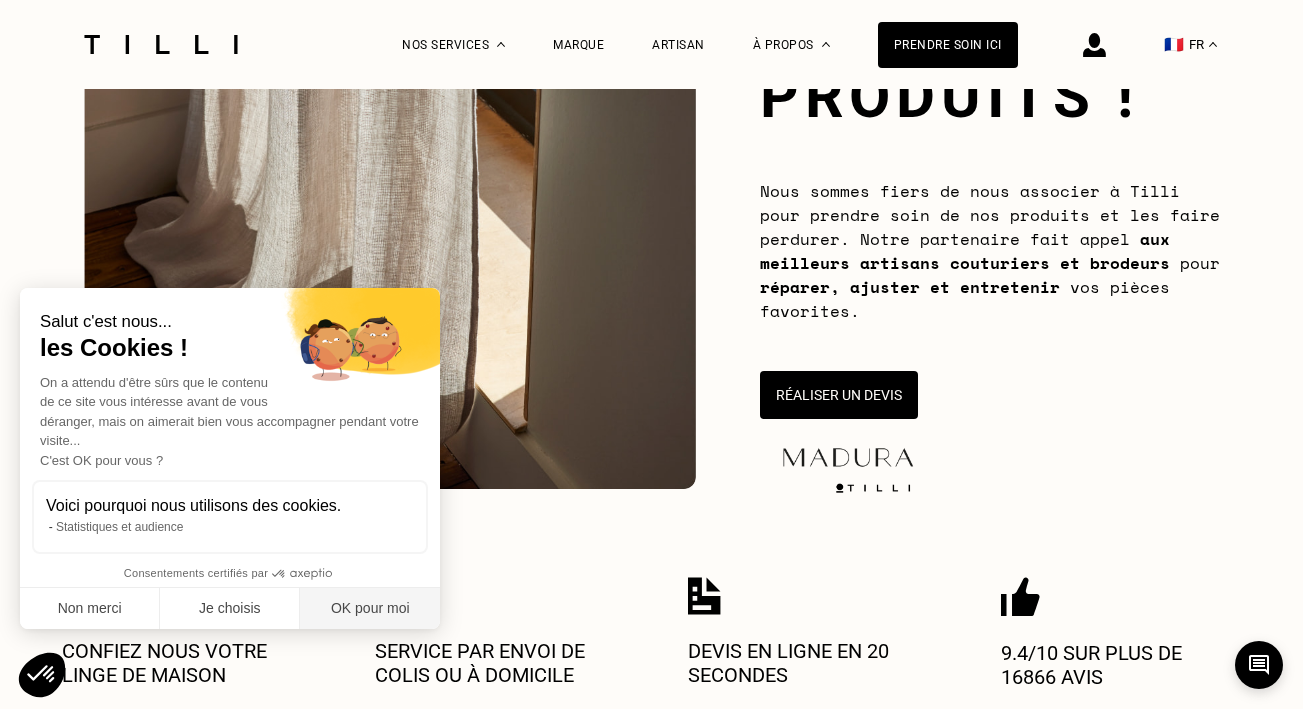 scroll, scrollTop: 0, scrollLeft: 0, axis: both 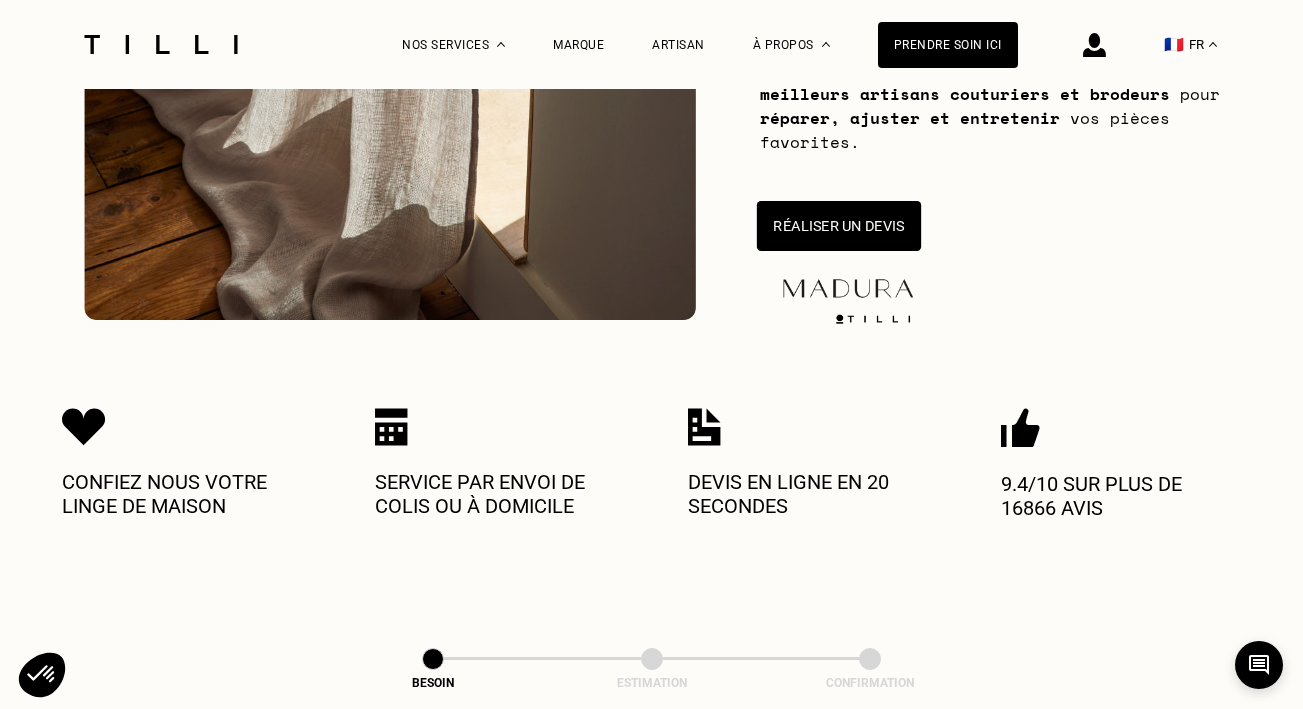 click on "Réaliser un devis" at bounding box center (838, 226) 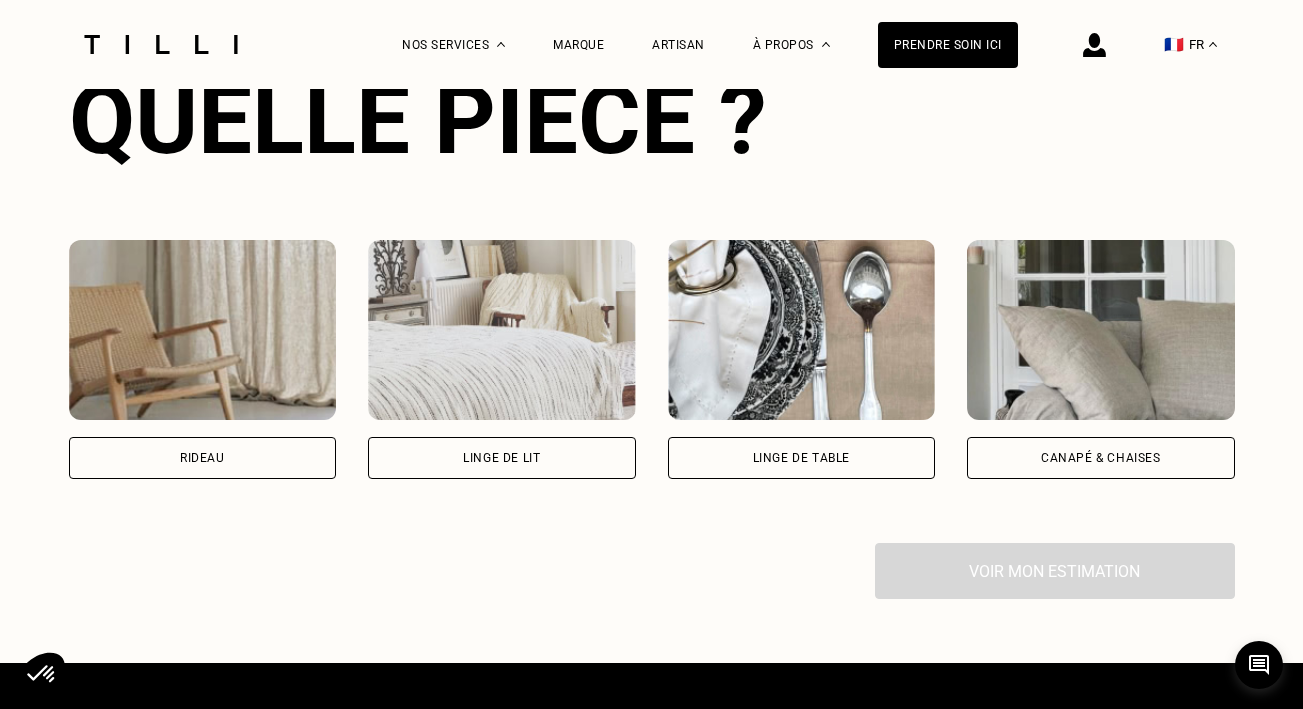 scroll, scrollTop: 1331, scrollLeft: 0, axis: vertical 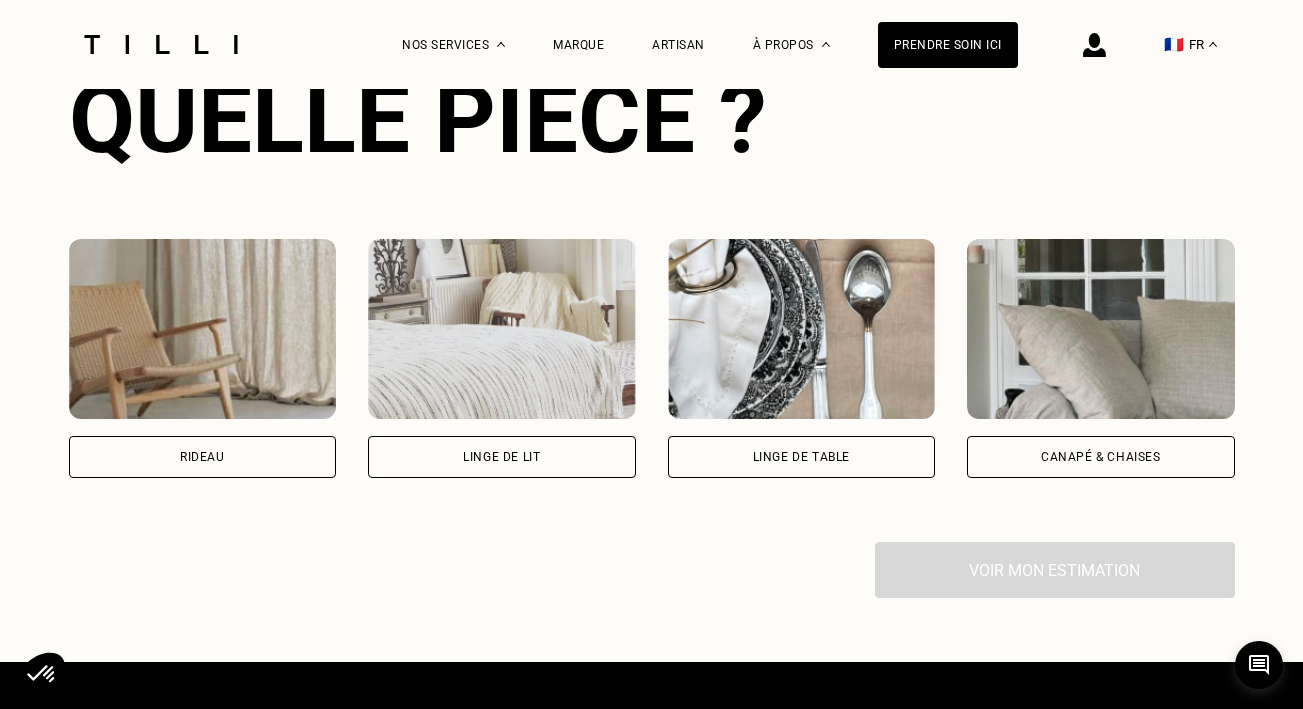 click on "Rideau" at bounding box center (203, 457) 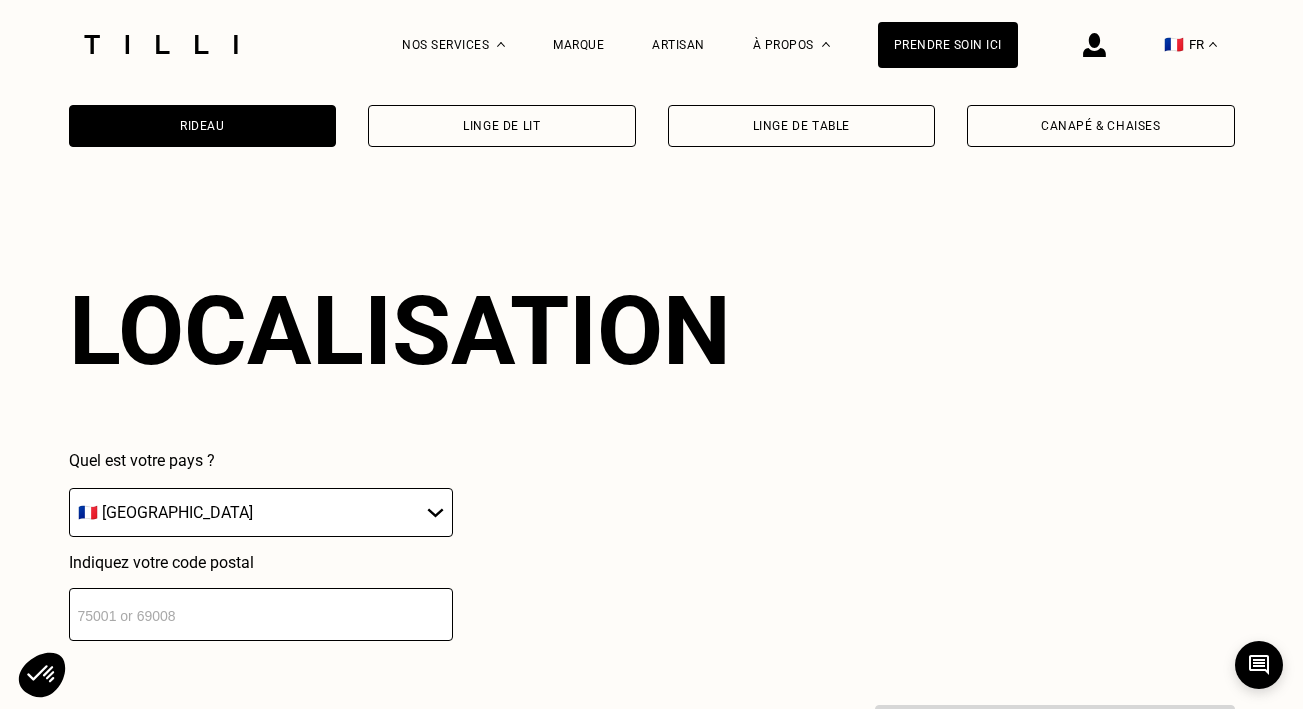 scroll, scrollTop: 1749, scrollLeft: 0, axis: vertical 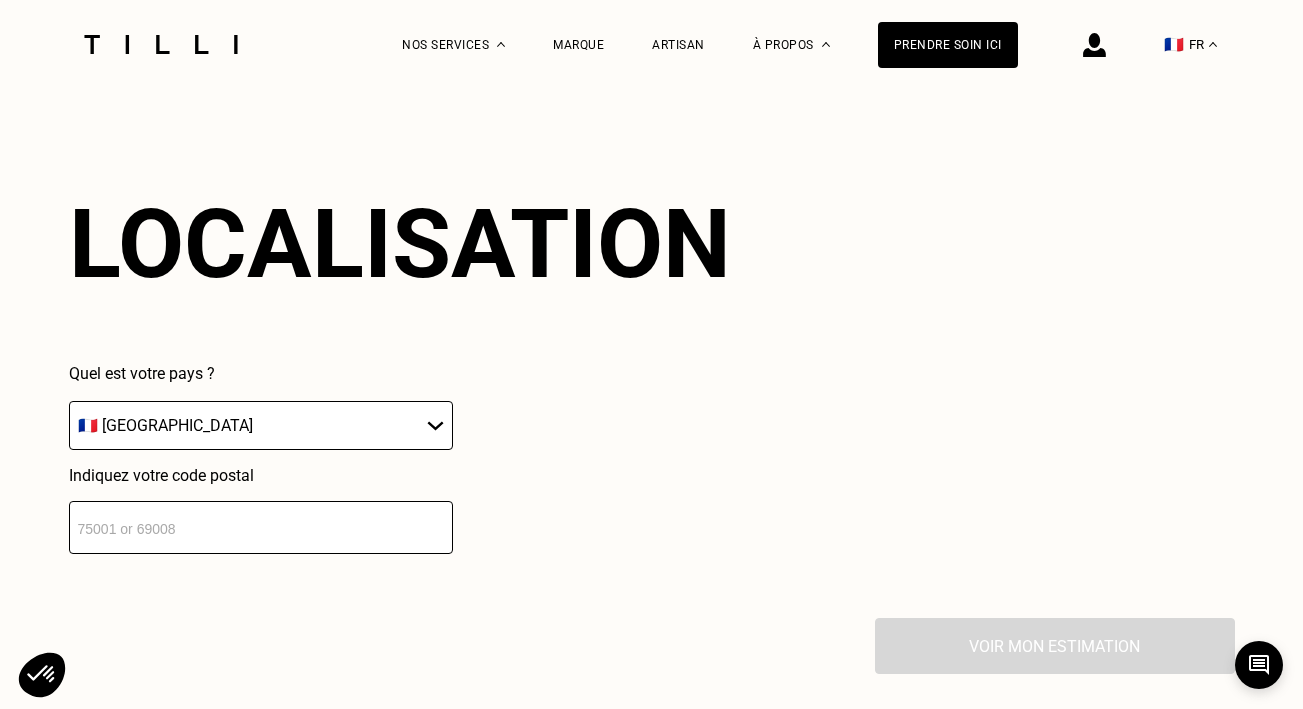 click at bounding box center (261, 527) 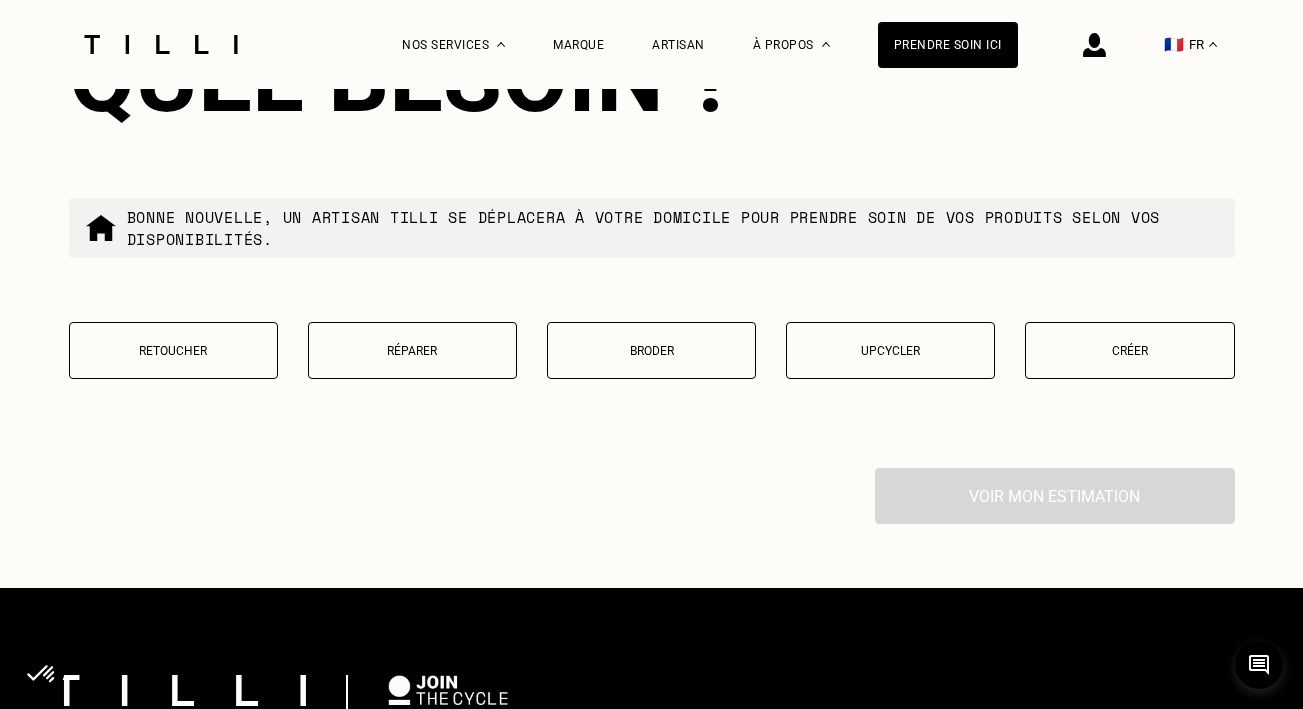 scroll, scrollTop: 2411, scrollLeft: 0, axis: vertical 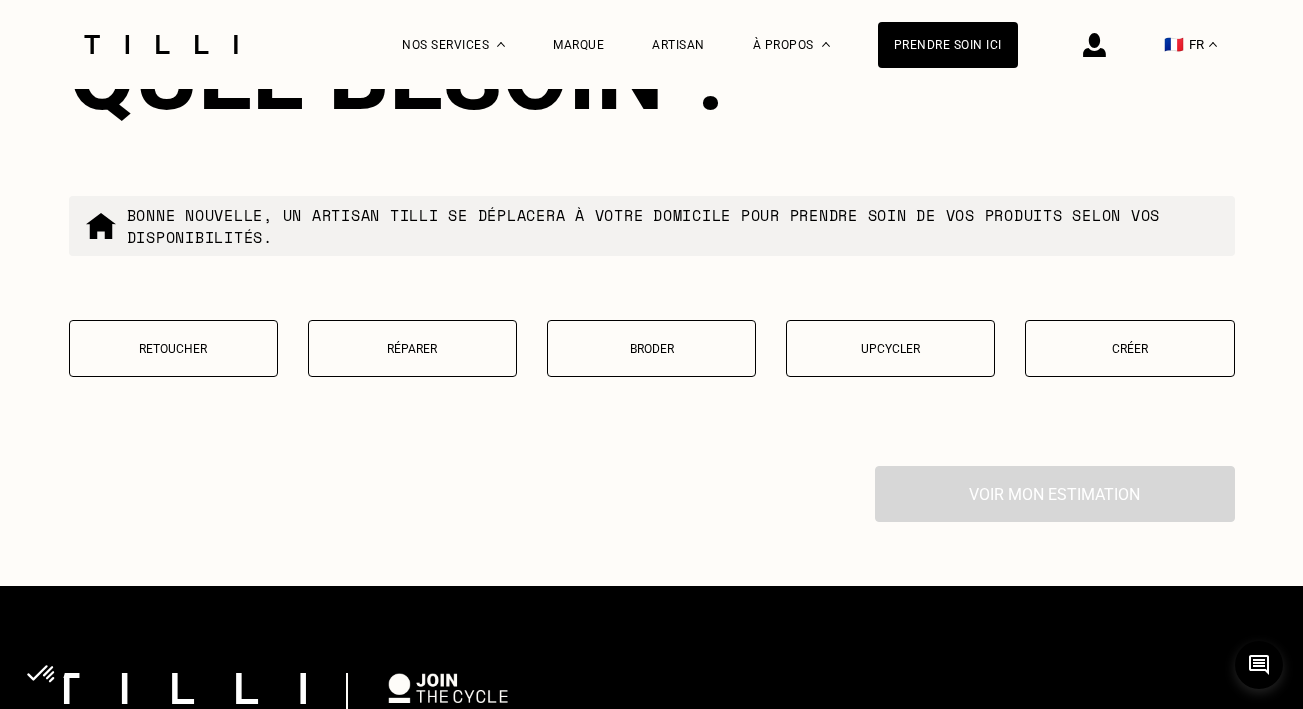 click on "Retoucher" at bounding box center [173, 349] 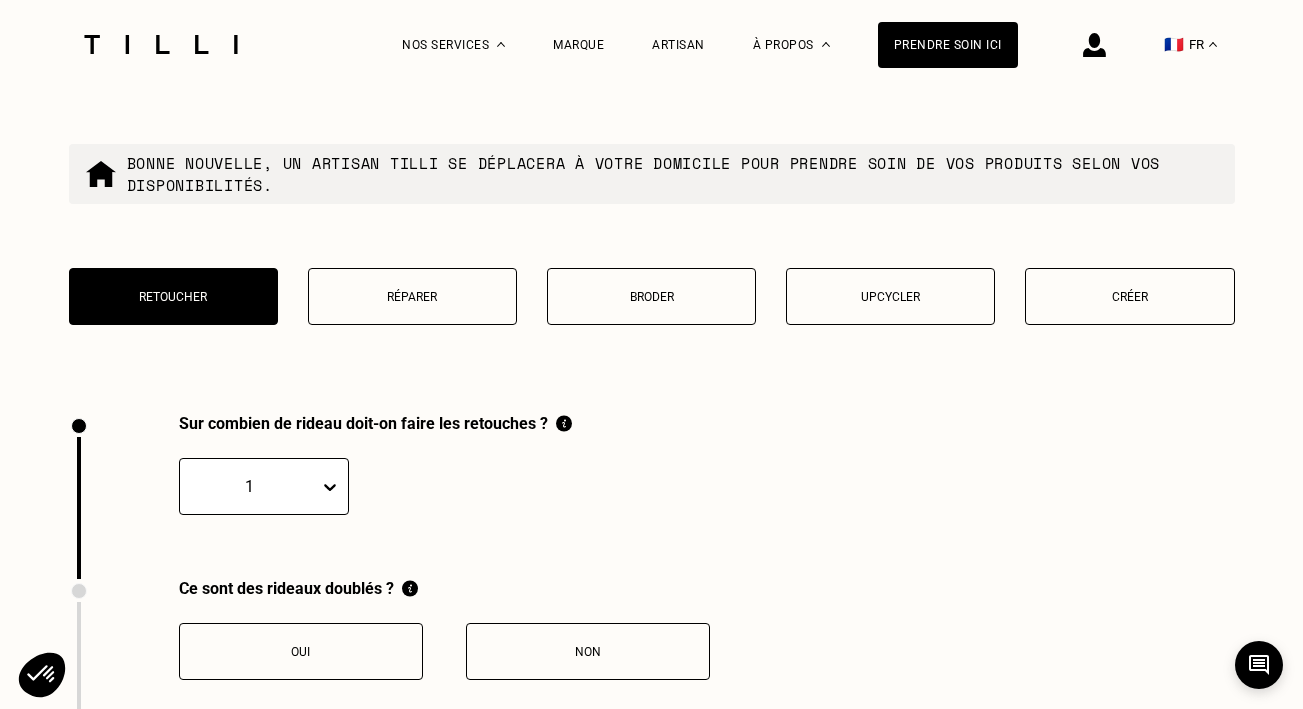 scroll, scrollTop: 2451, scrollLeft: 0, axis: vertical 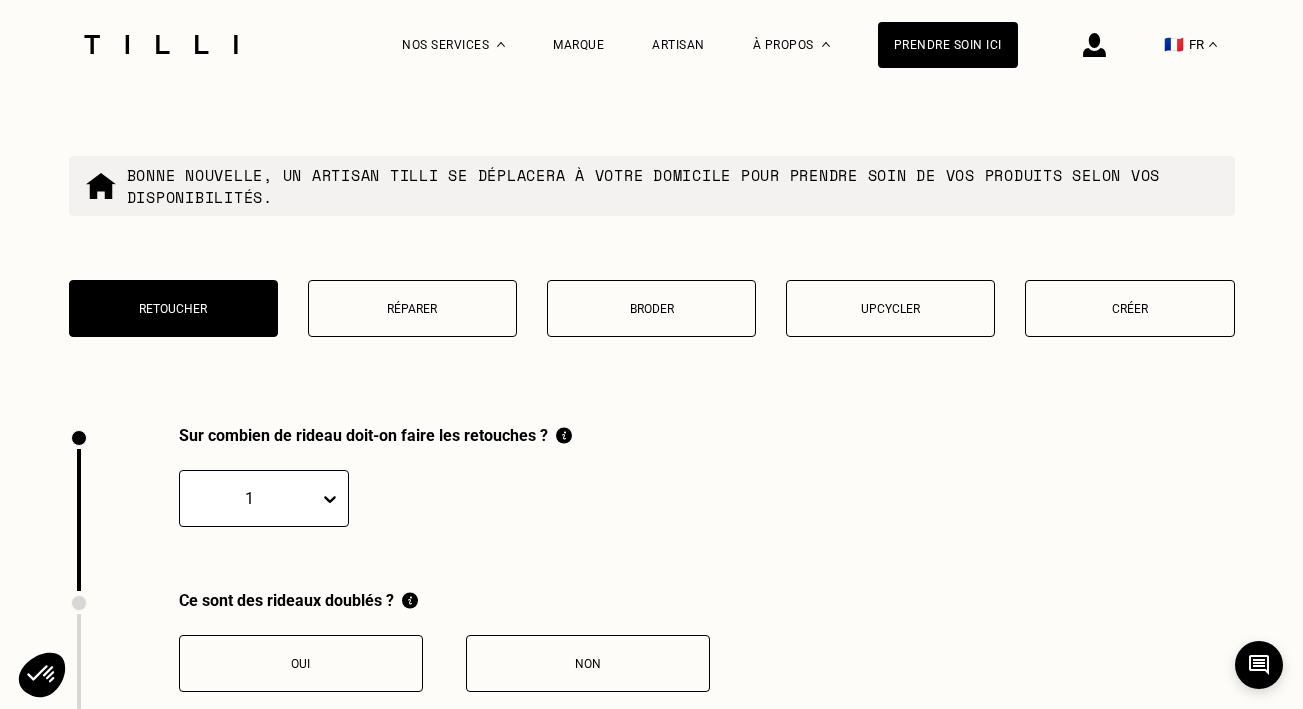 click on "Créer" at bounding box center (1129, 309) 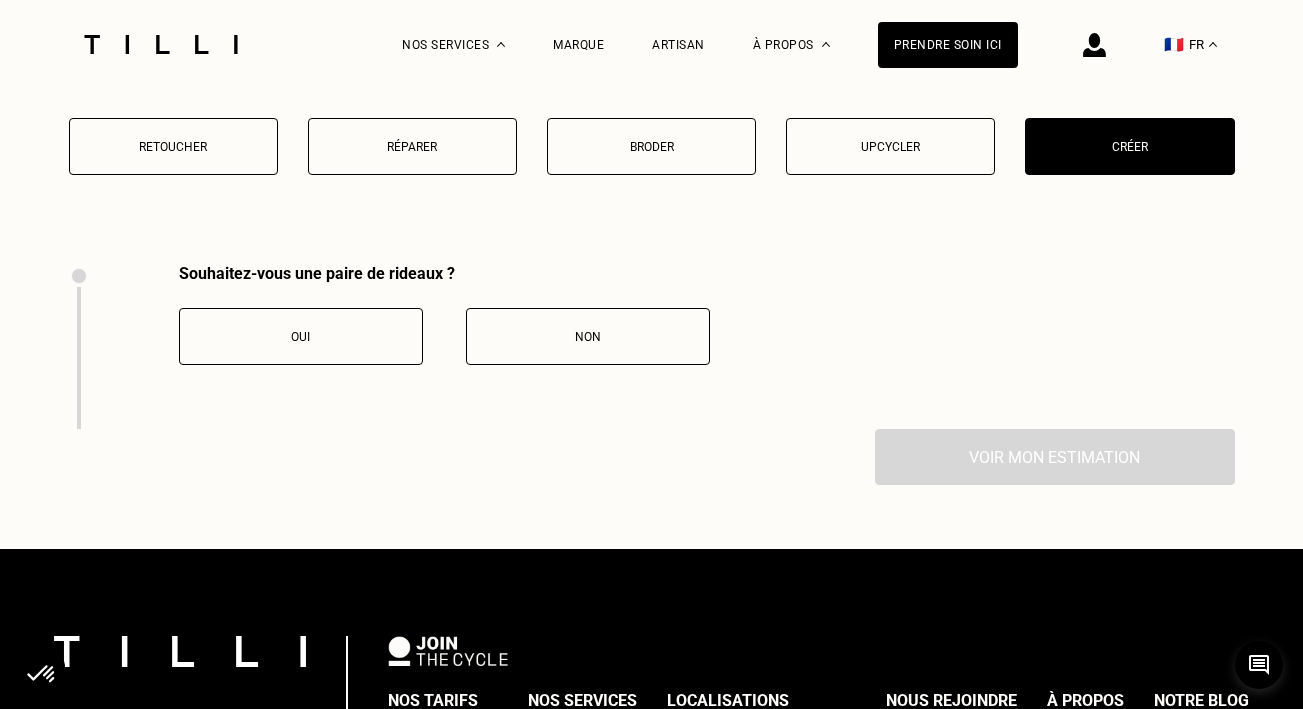 scroll, scrollTop: 2616, scrollLeft: 0, axis: vertical 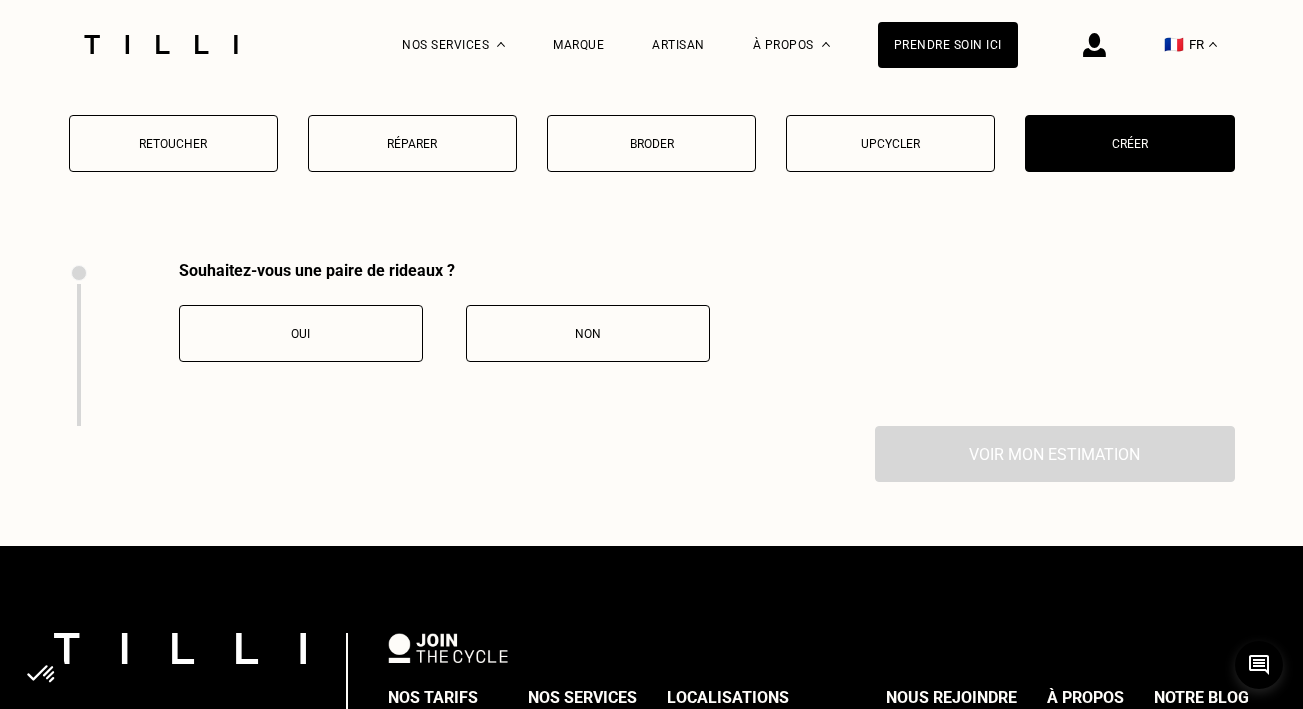 click on "Oui" at bounding box center [300, 334] 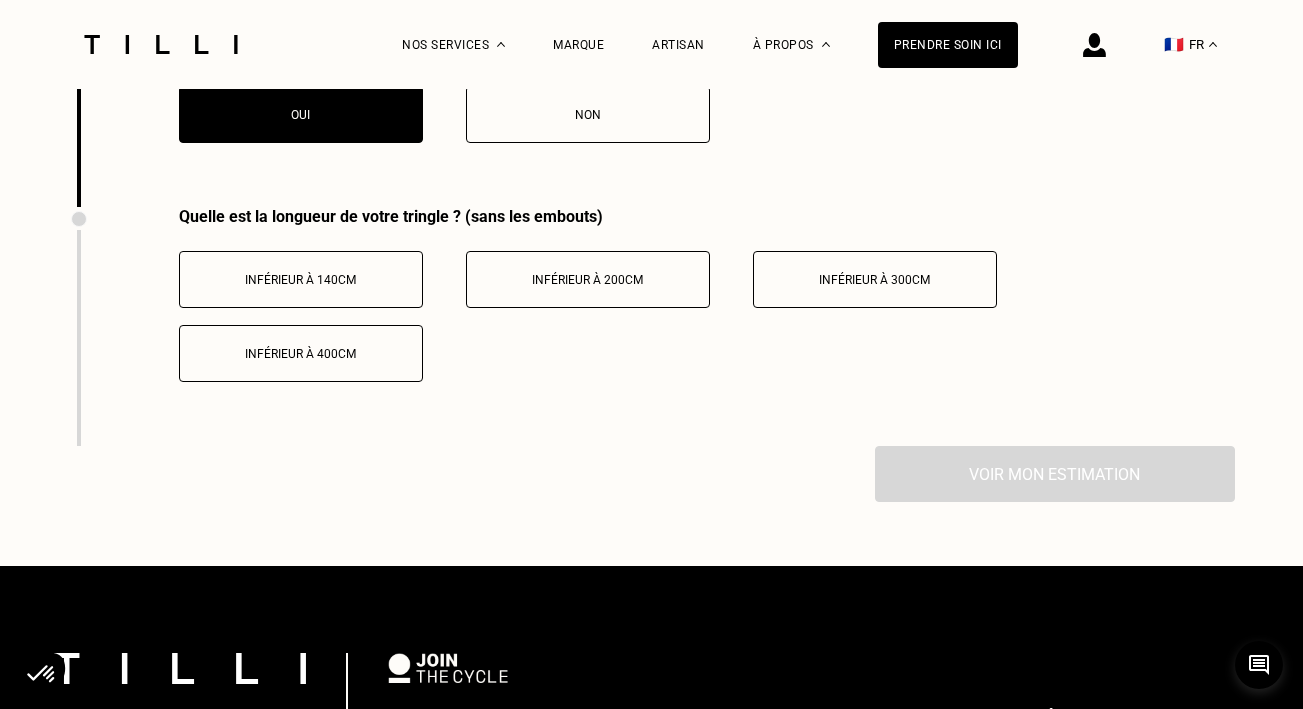 scroll, scrollTop: 2837, scrollLeft: 0, axis: vertical 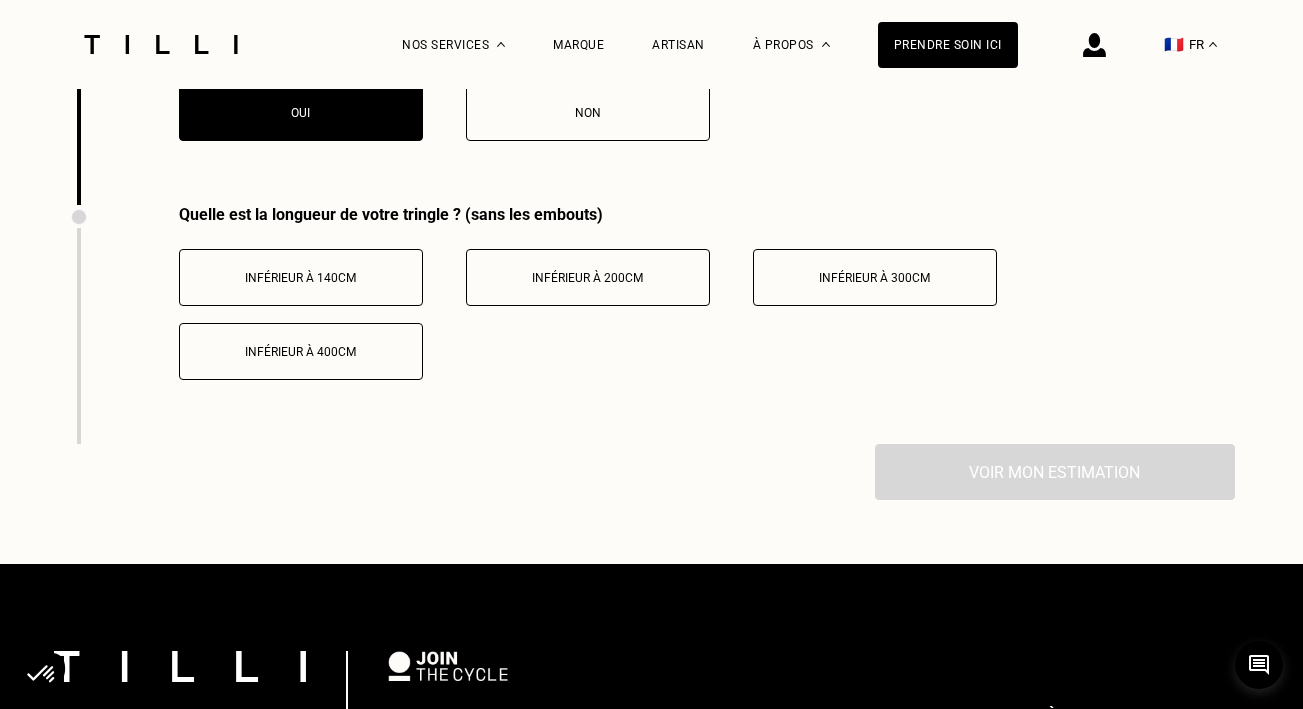 click on "Inférieur à 200cm" at bounding box center [587, 278] 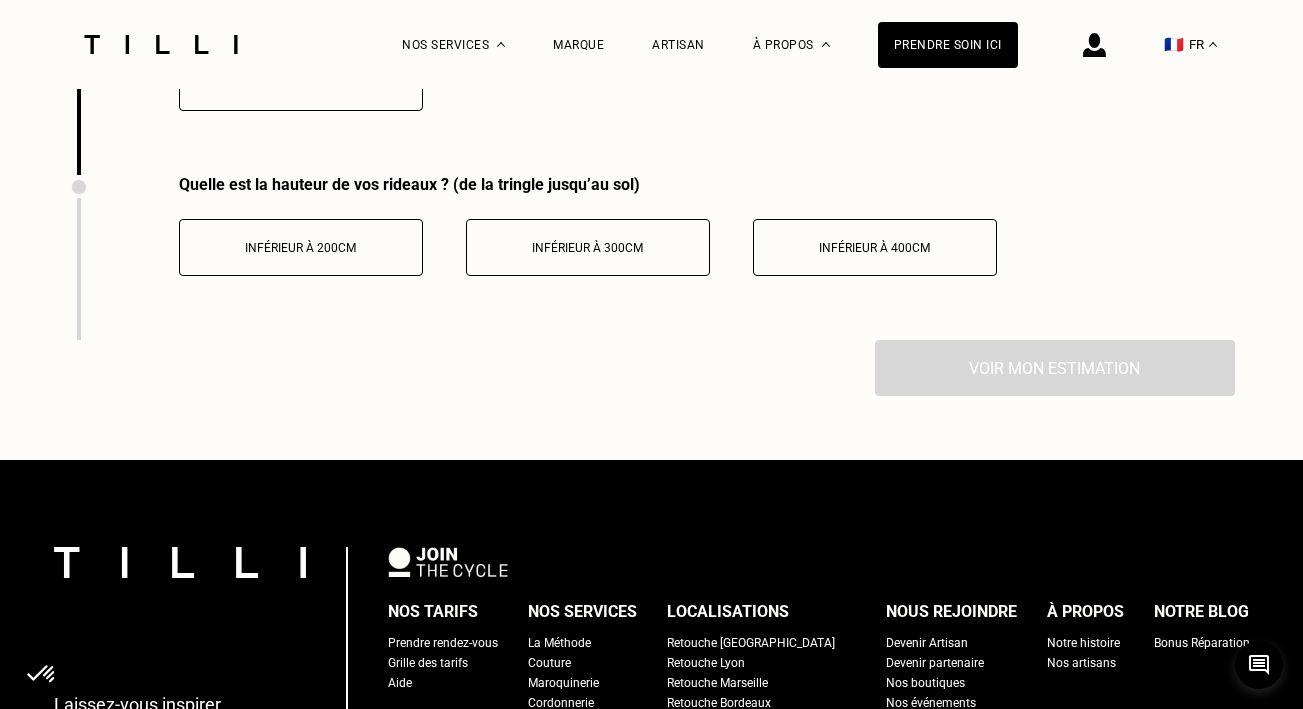 scroll, scrollTop: 3109, scrollLeft: 0, axis: vertical 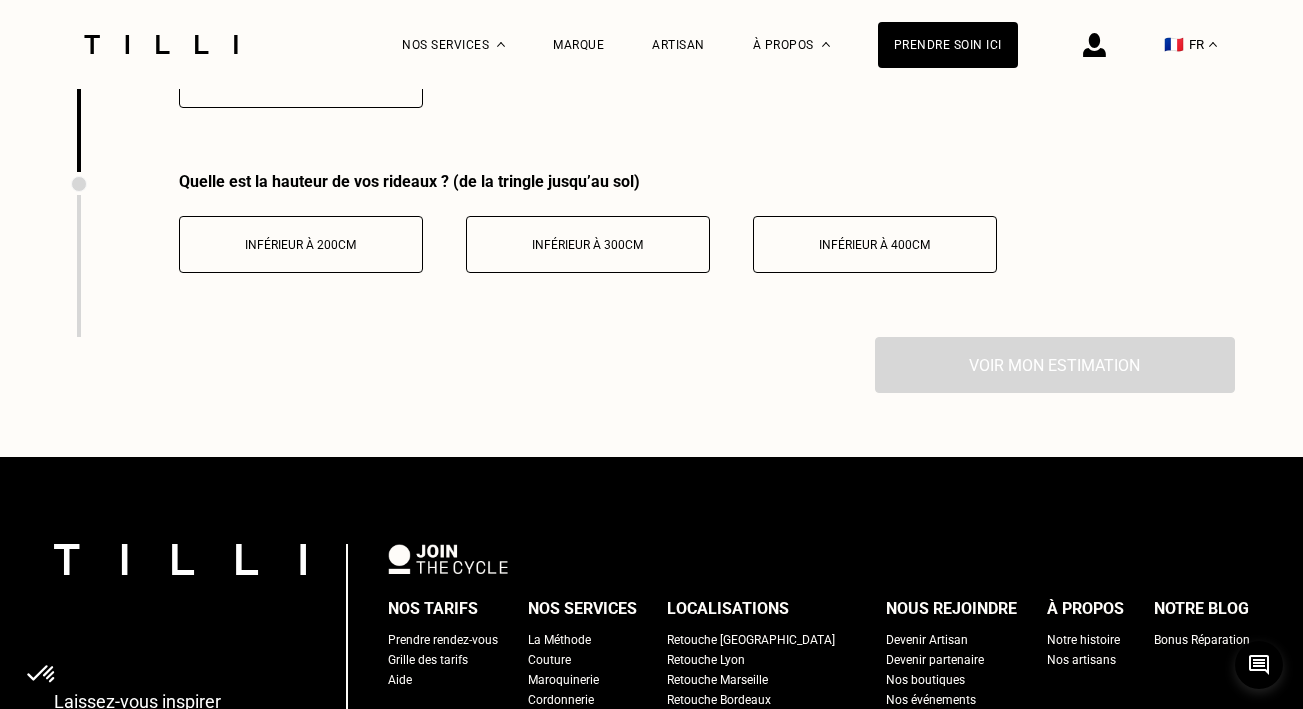 click on "Inférieur à 300cm" at bounding box center (587, 245) 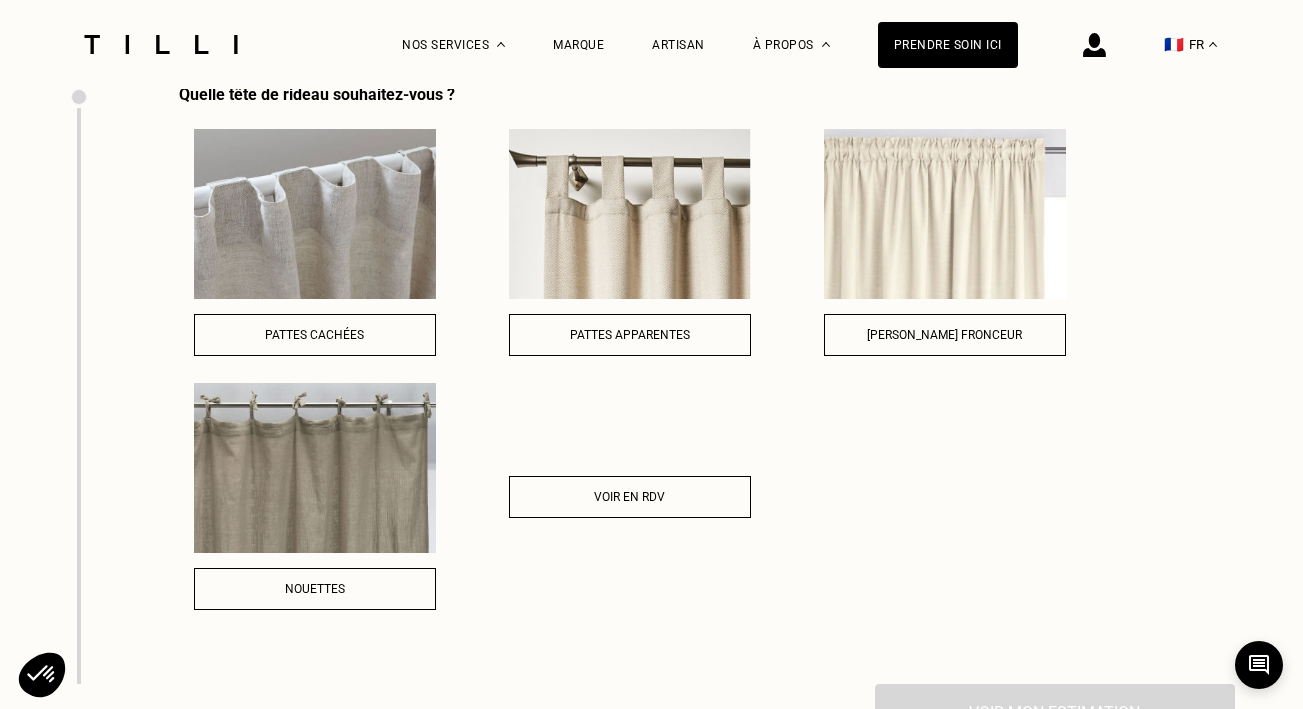 scroll, scrollTop: 3367, scrollLeft: 0, axis: vertical 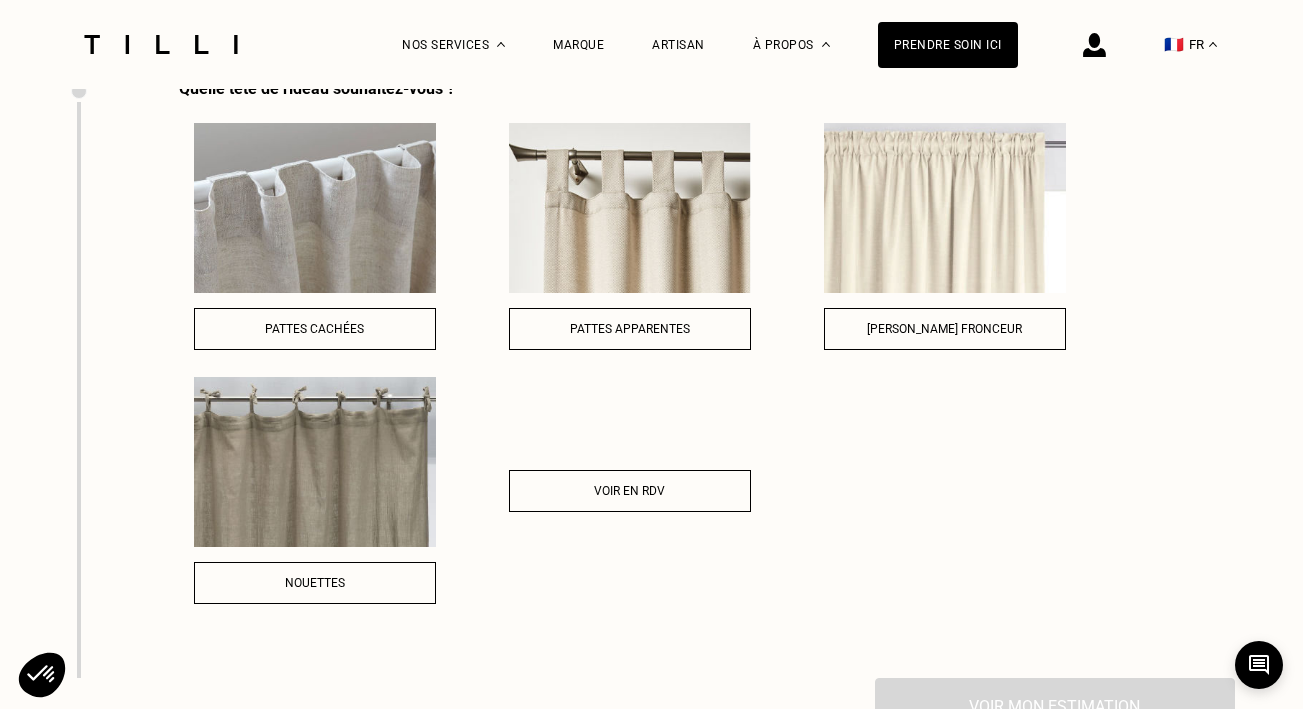 click on "[PERSON_NAME] fronceur" at bounding box center (944, 329) 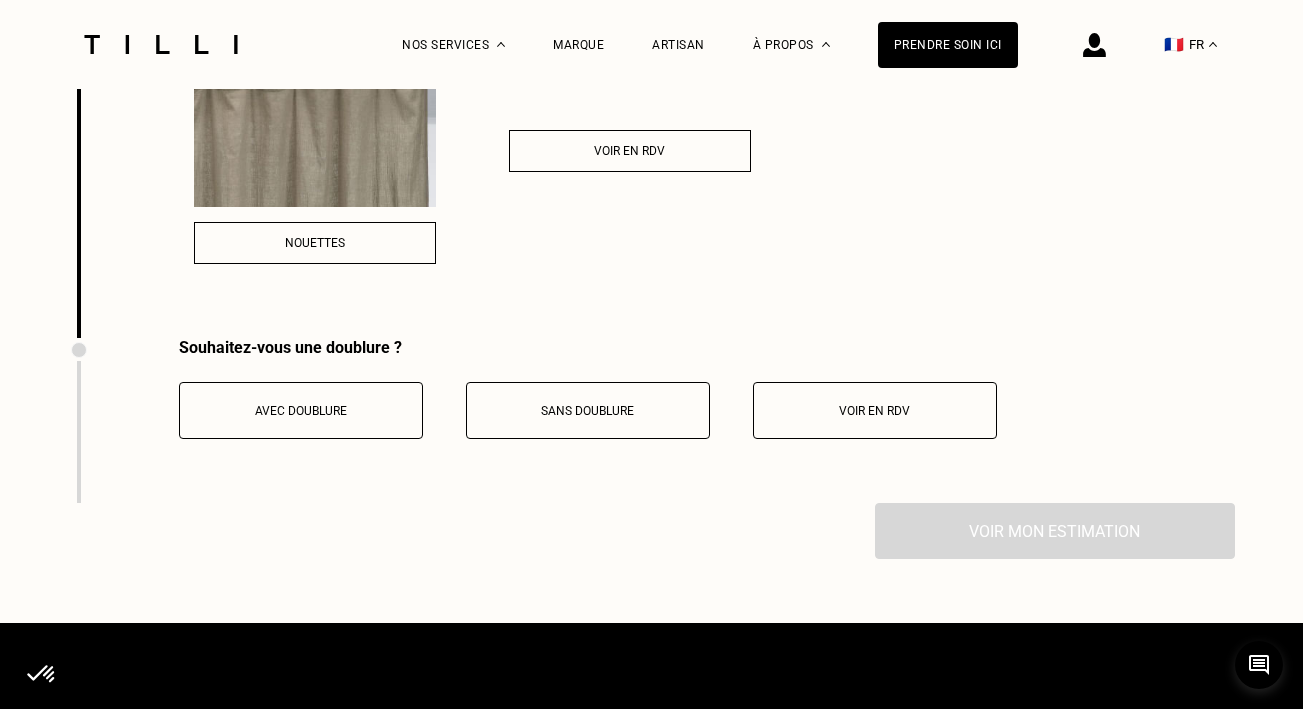 scroll, scrollTop: 3710, scrollLeft: 0, axis: vertical 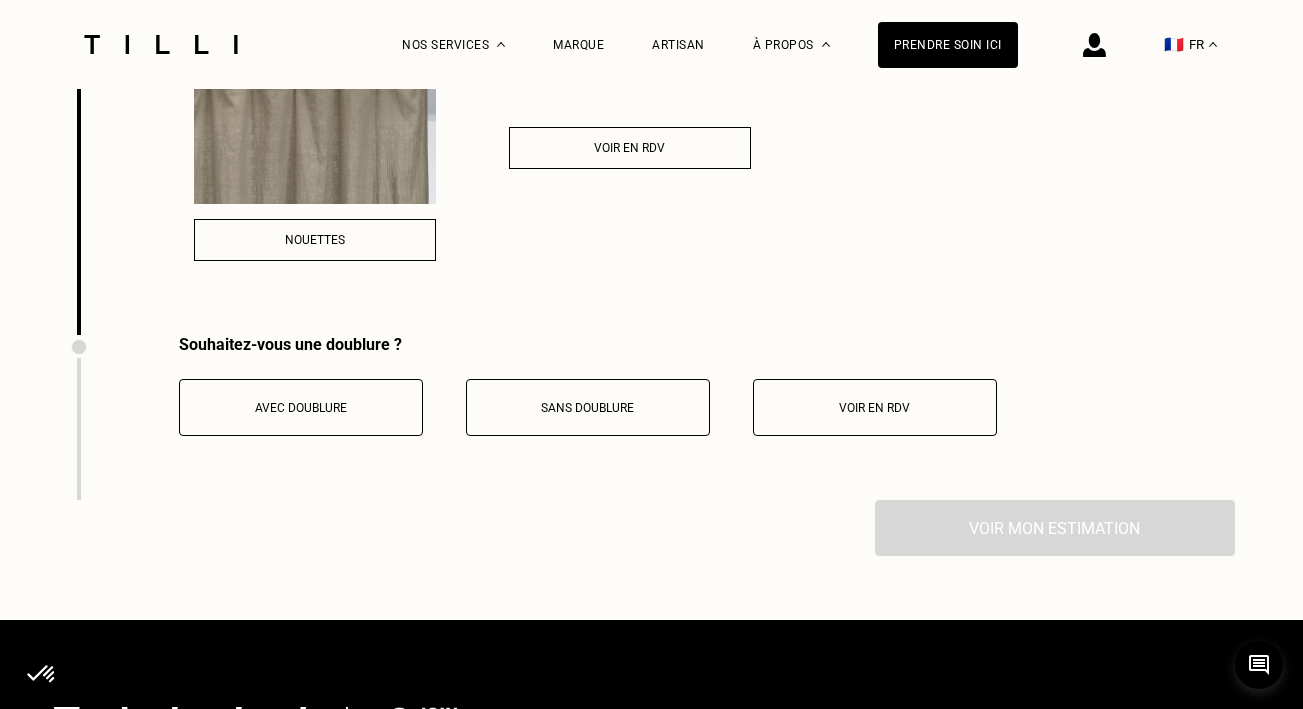 click on "Sans doublure" at bounding box center (587, 408) 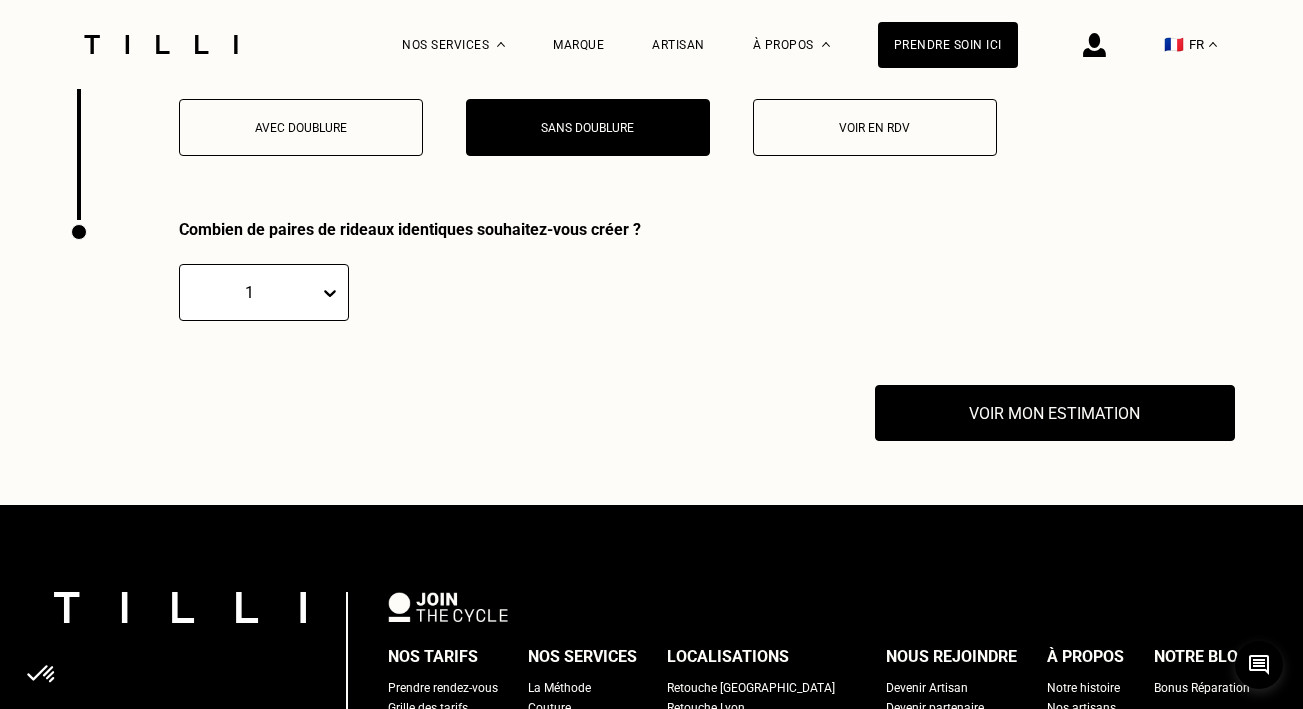 scroll, scrollTop: 3994, scrollLeft: 0, axis: vertical 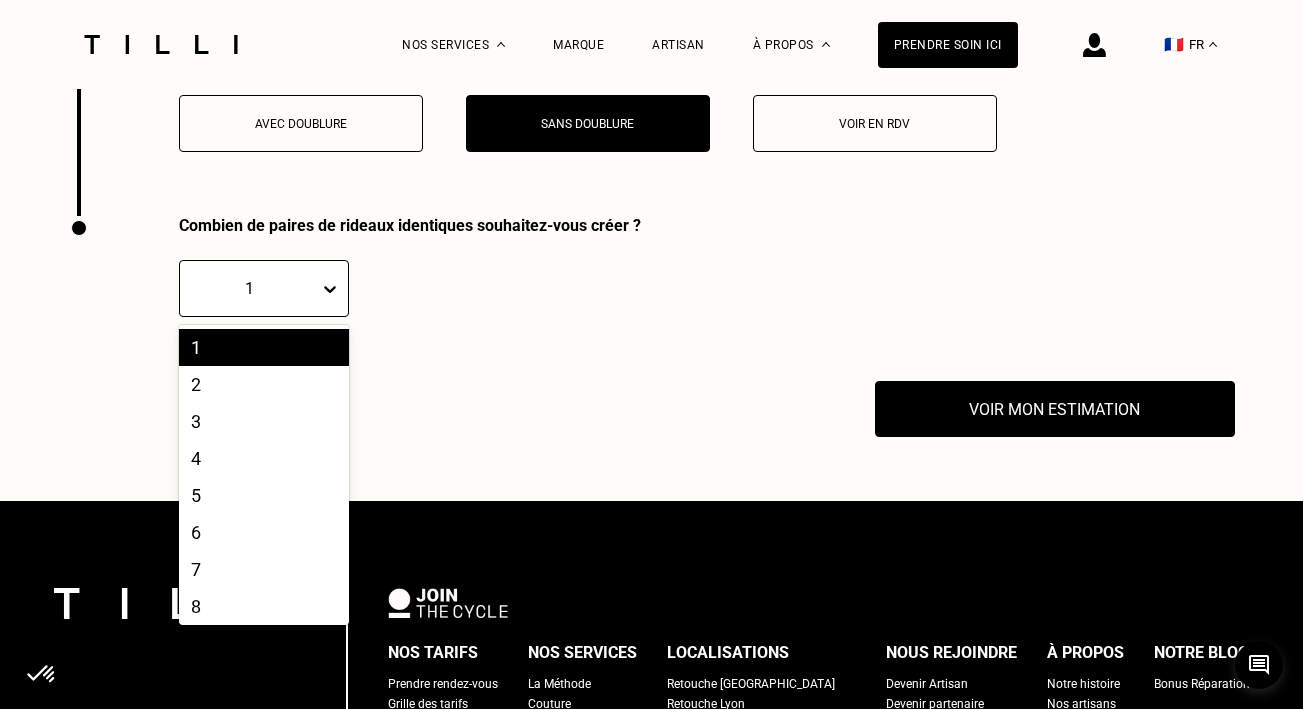 click 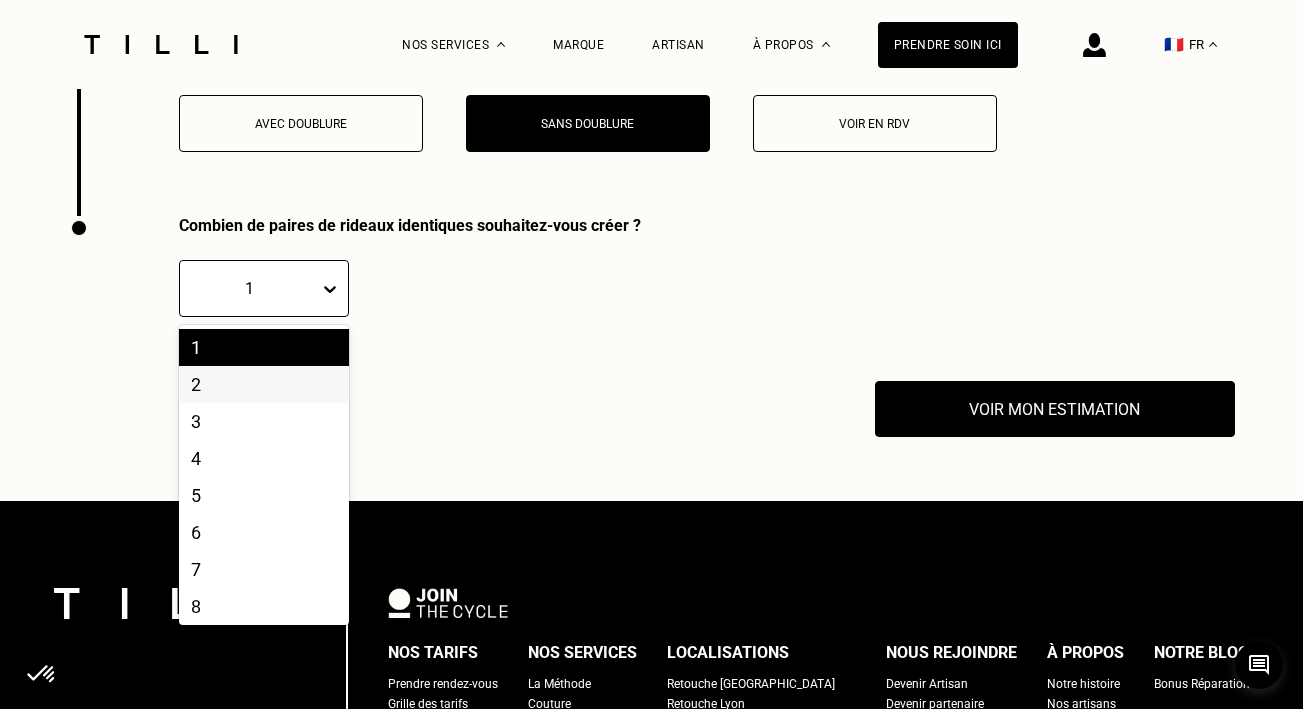 click on "2" at bounding box center [264, 384] 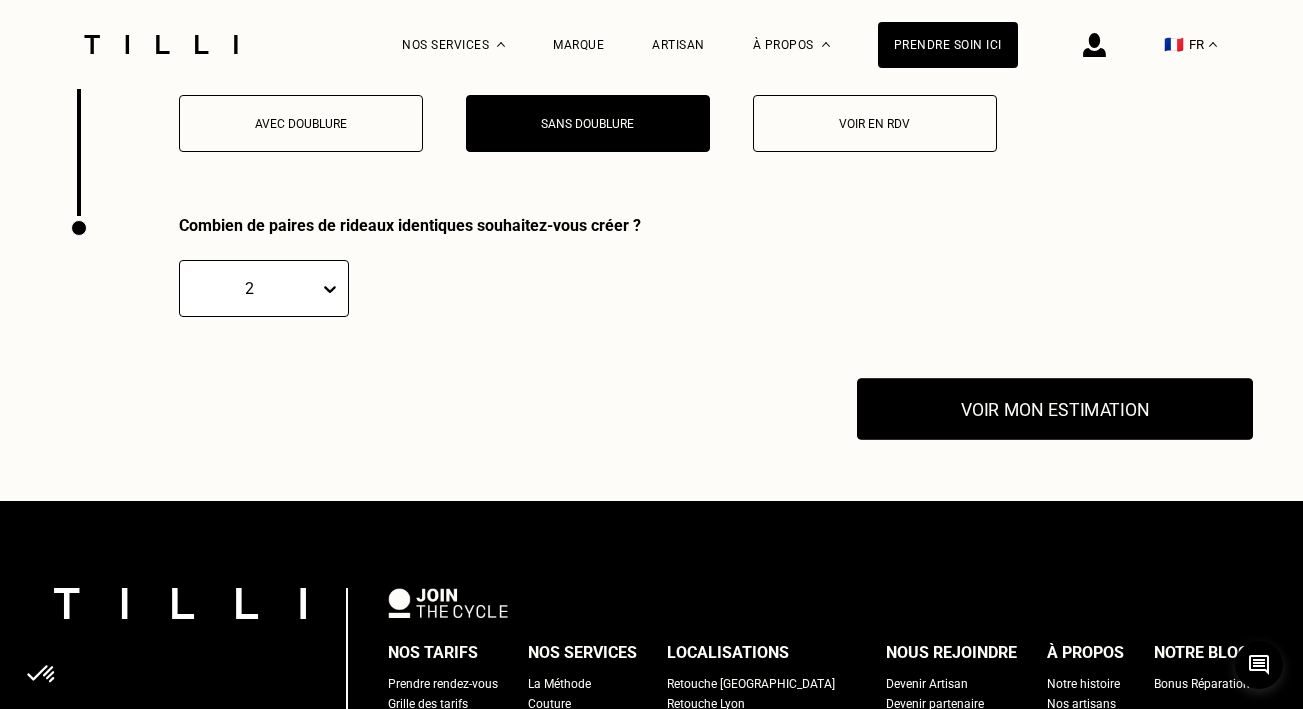 click on "Voir mon estimation" at bounding box center (1055, 409) 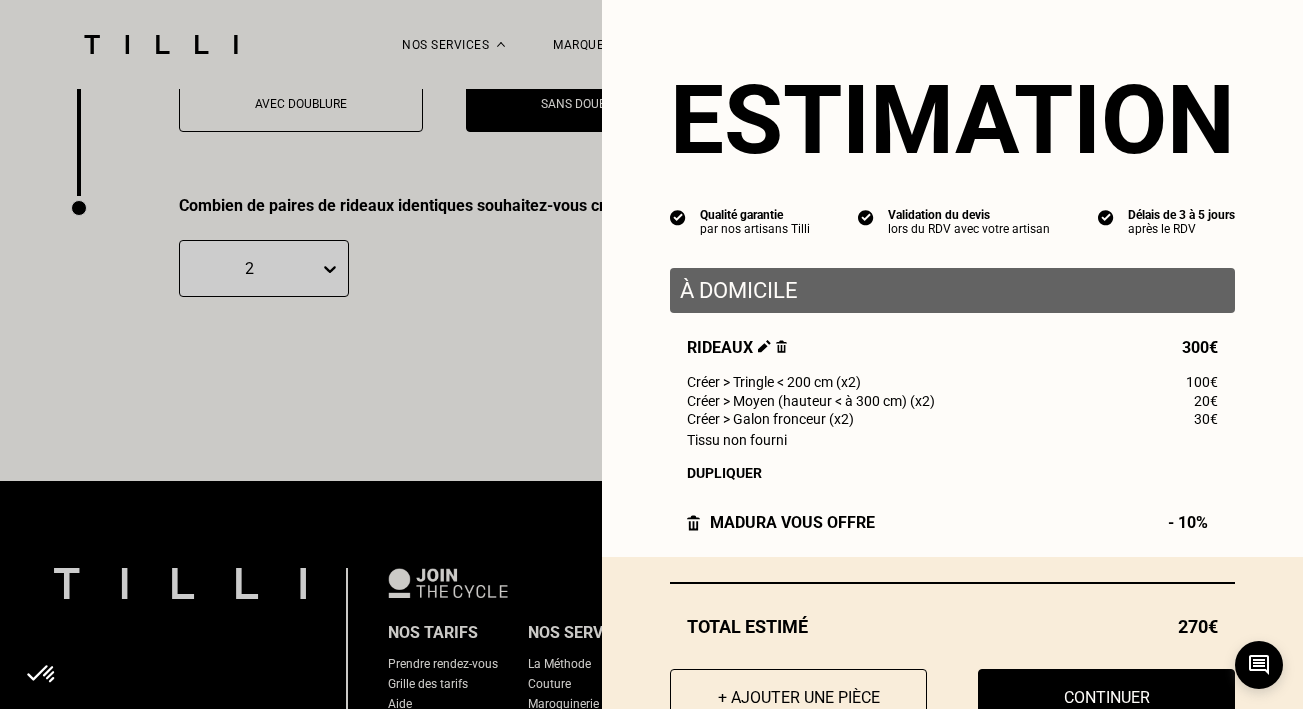 scroll, scrollTop: 4021, scrollLeft: 0, axis: vertical 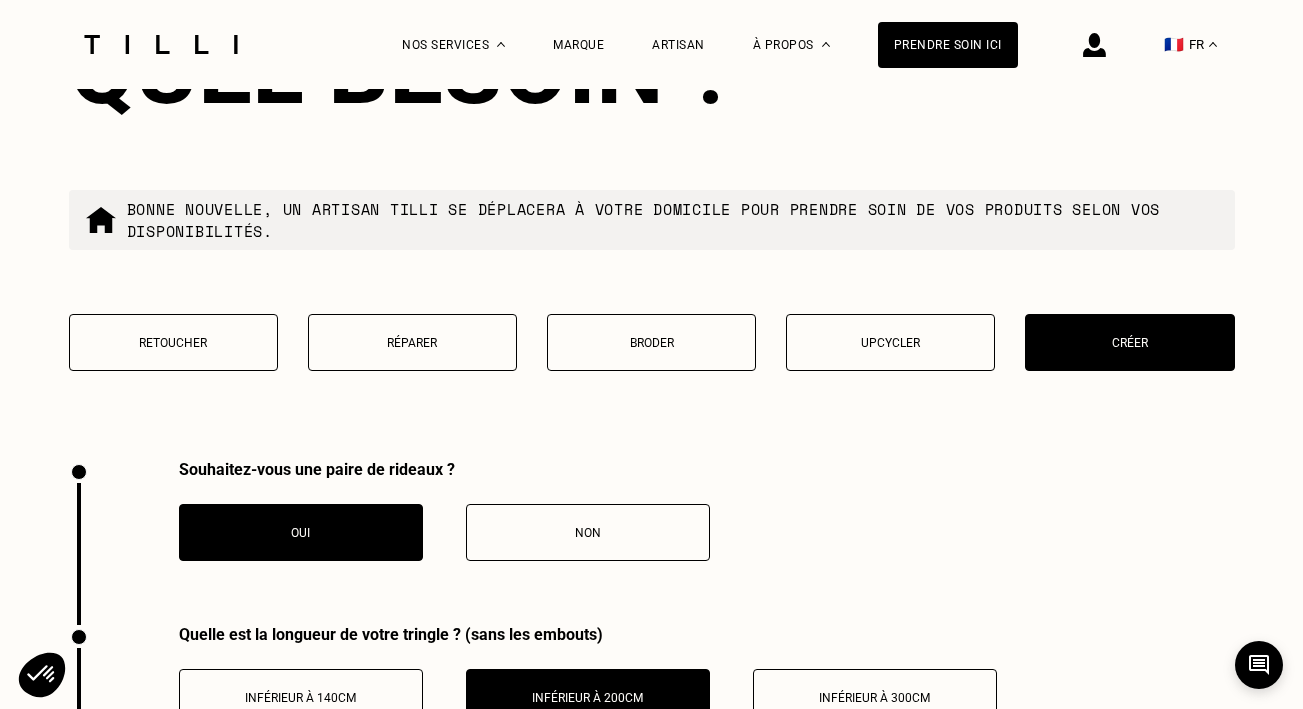 click on "Non" at bounding box center [588, 533] 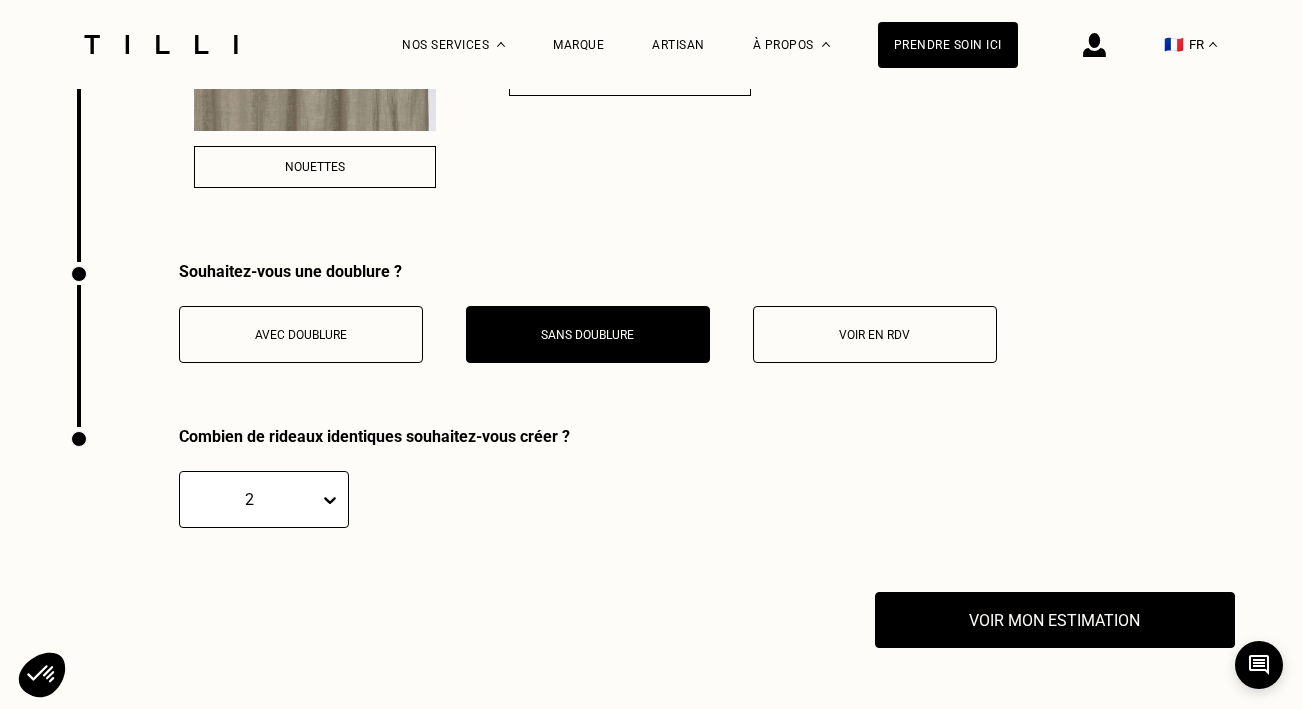 scroll, scrollTop: 3862, scrollLeft: 0, axis: vertical 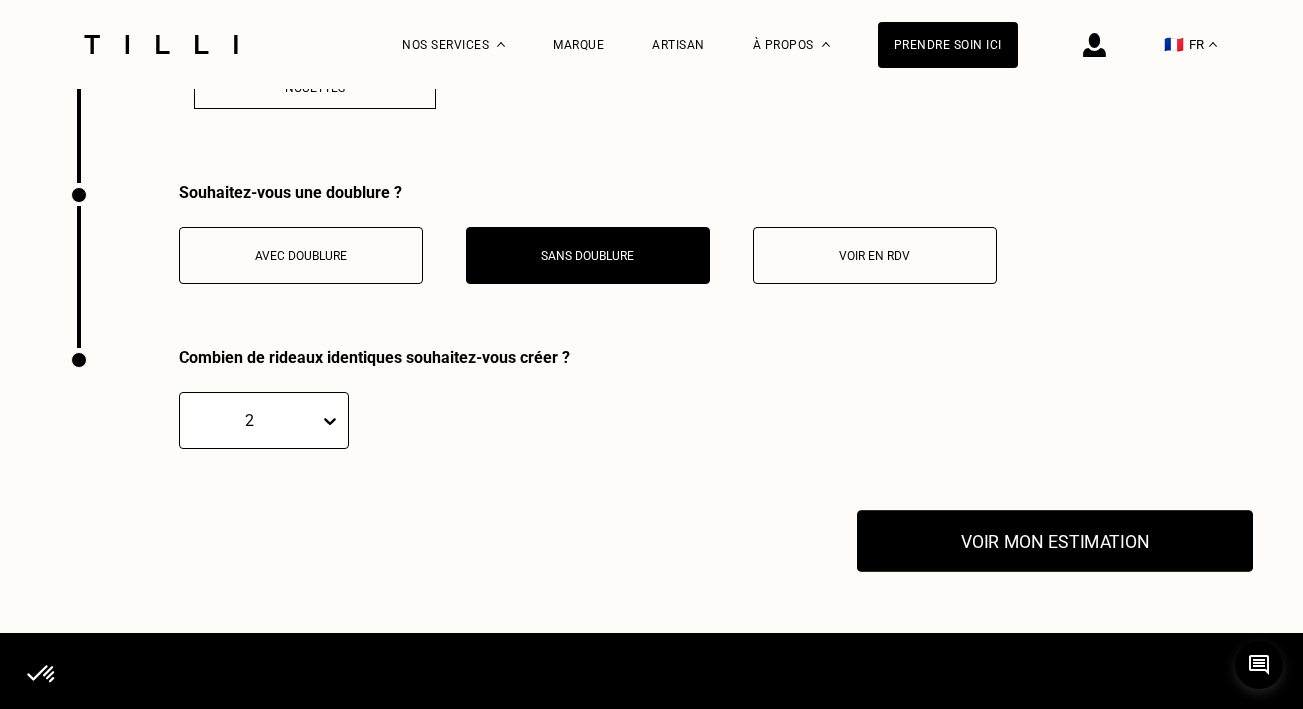 click on "Voir mon estimation" at bounding box center (1055, 541) 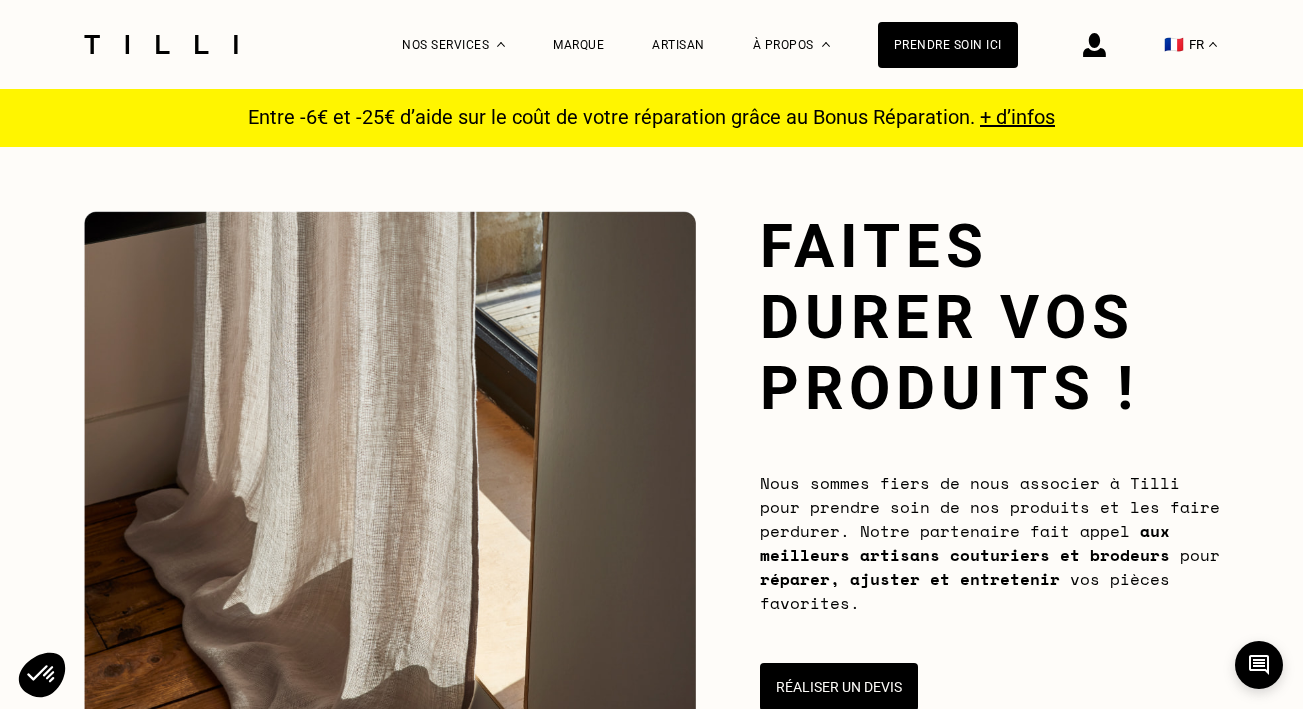 scroll, scrollTop: 0, scrollLeft: 0, axis: both 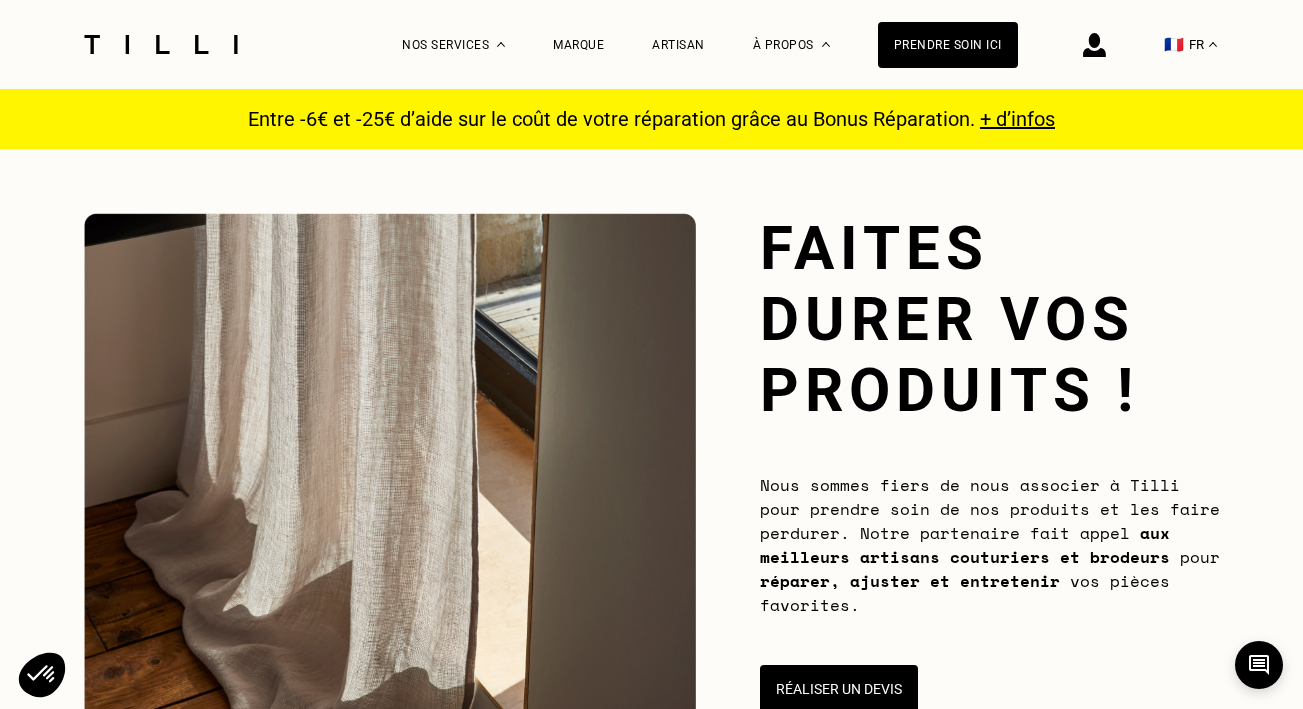 click on "+ d’infos" at bounding box center (1017, 119) 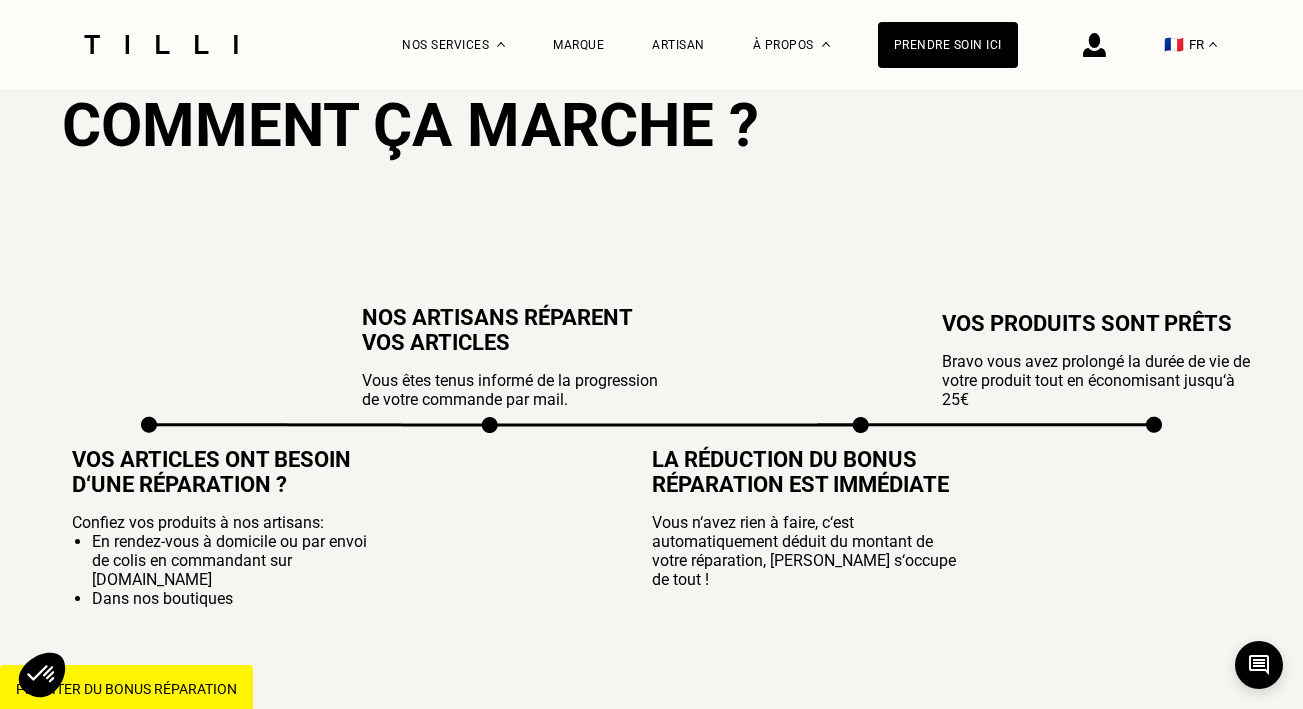 scroll, scrollTop: 0, scrollLeft: 0, axis: both 